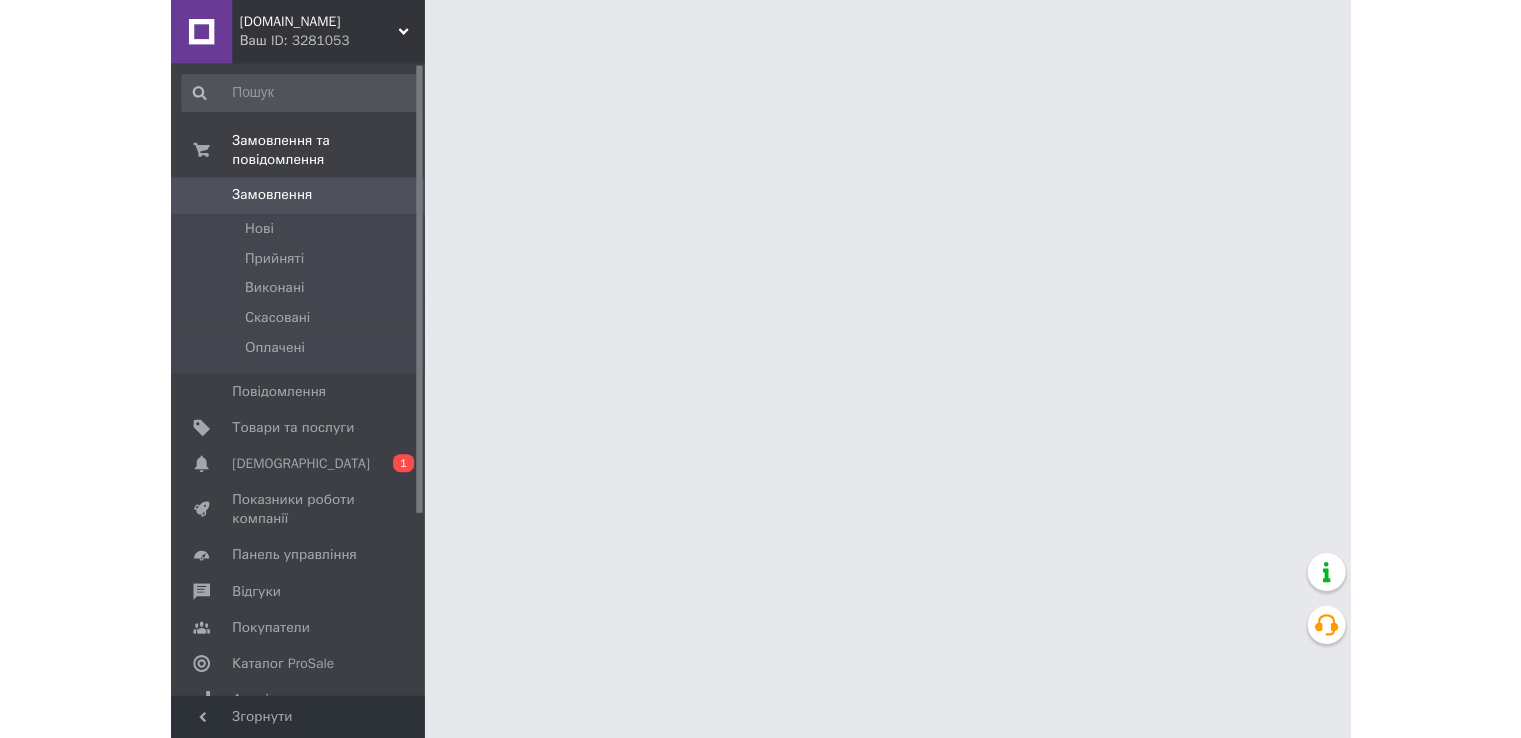 scroll, scrollTop: 0, scrollLeft: 0, axis: both 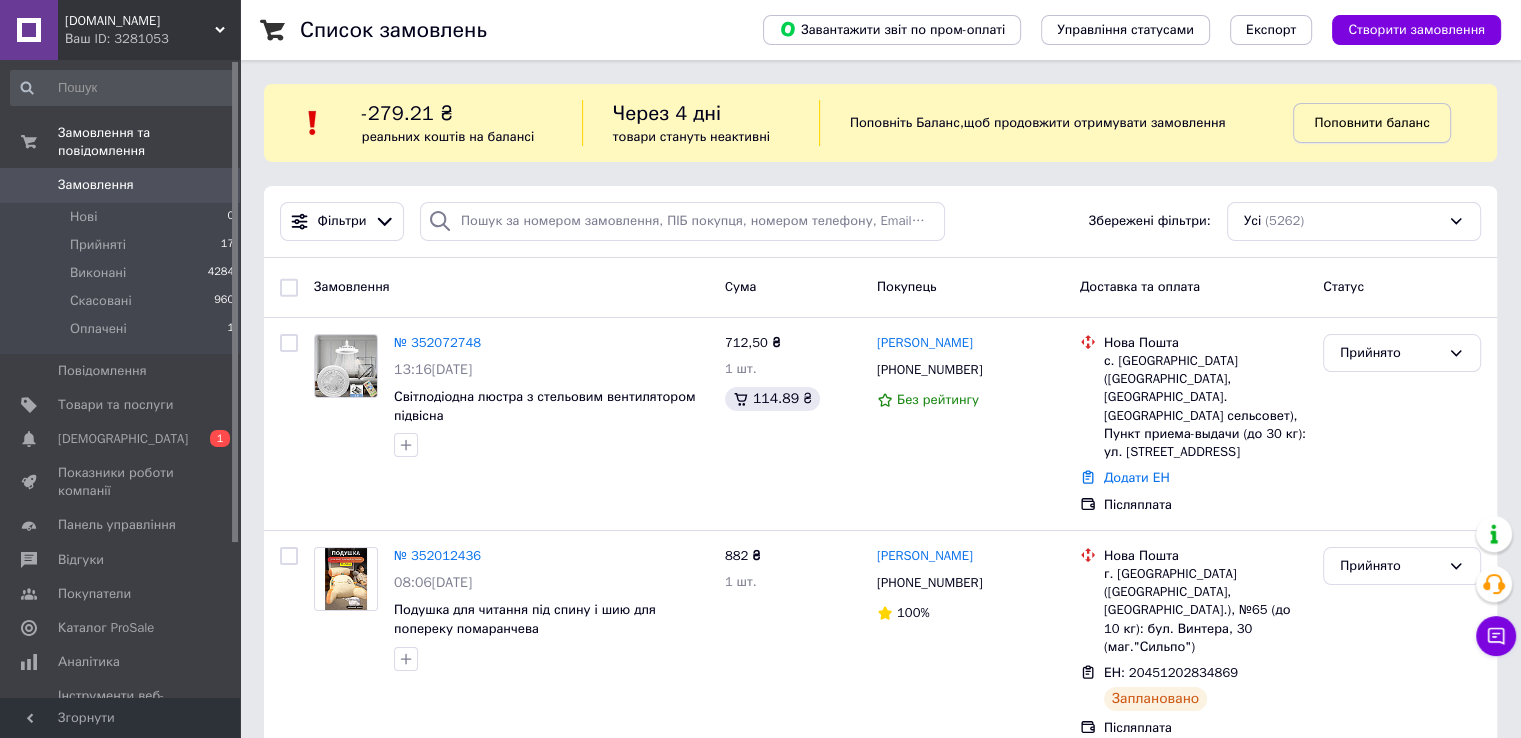 click on "Поповнити баланс" at bounding box center (1371, 122) 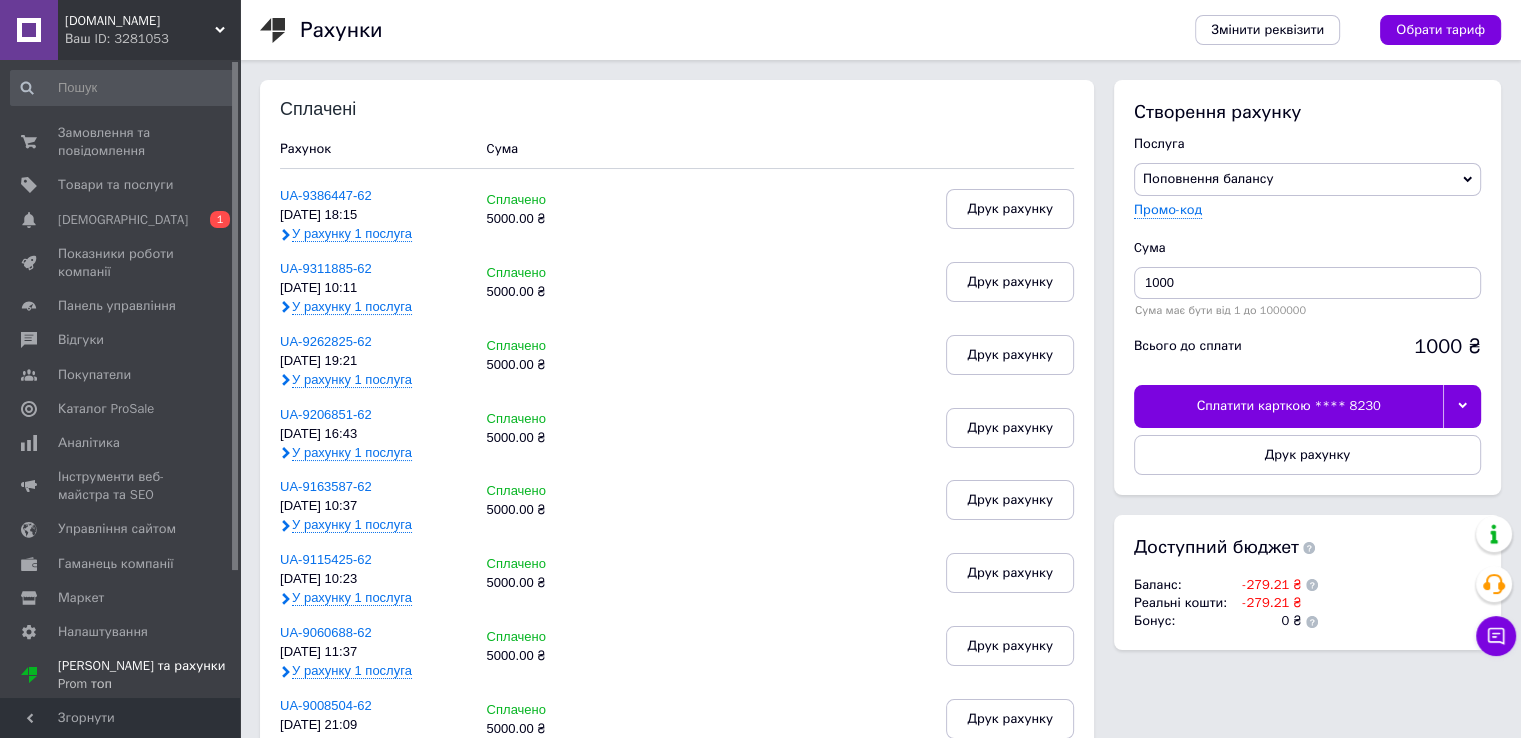 click at bounding box center (1462, 406) 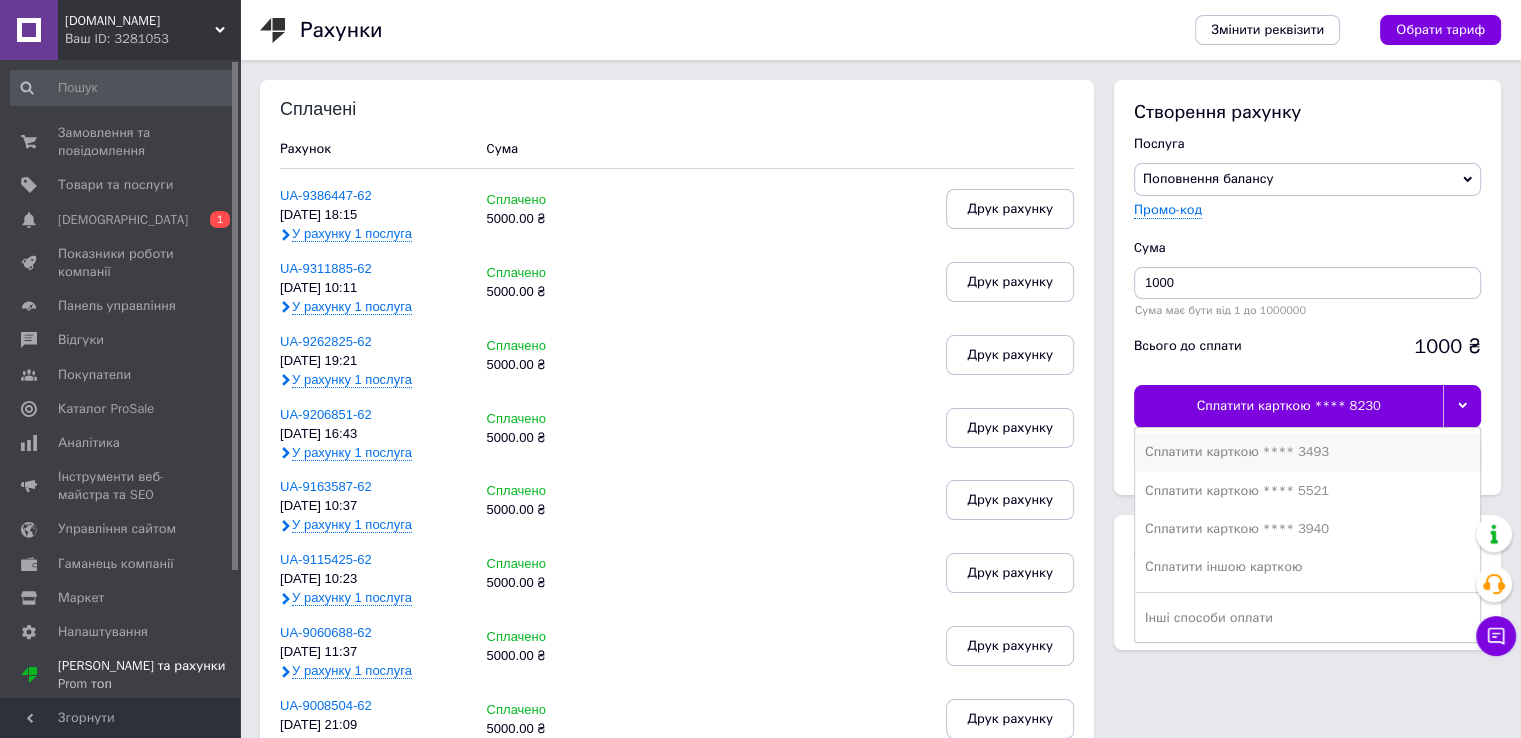 click on "Сплатити карткою  **** 3493" at bounding box center [1307, 452] 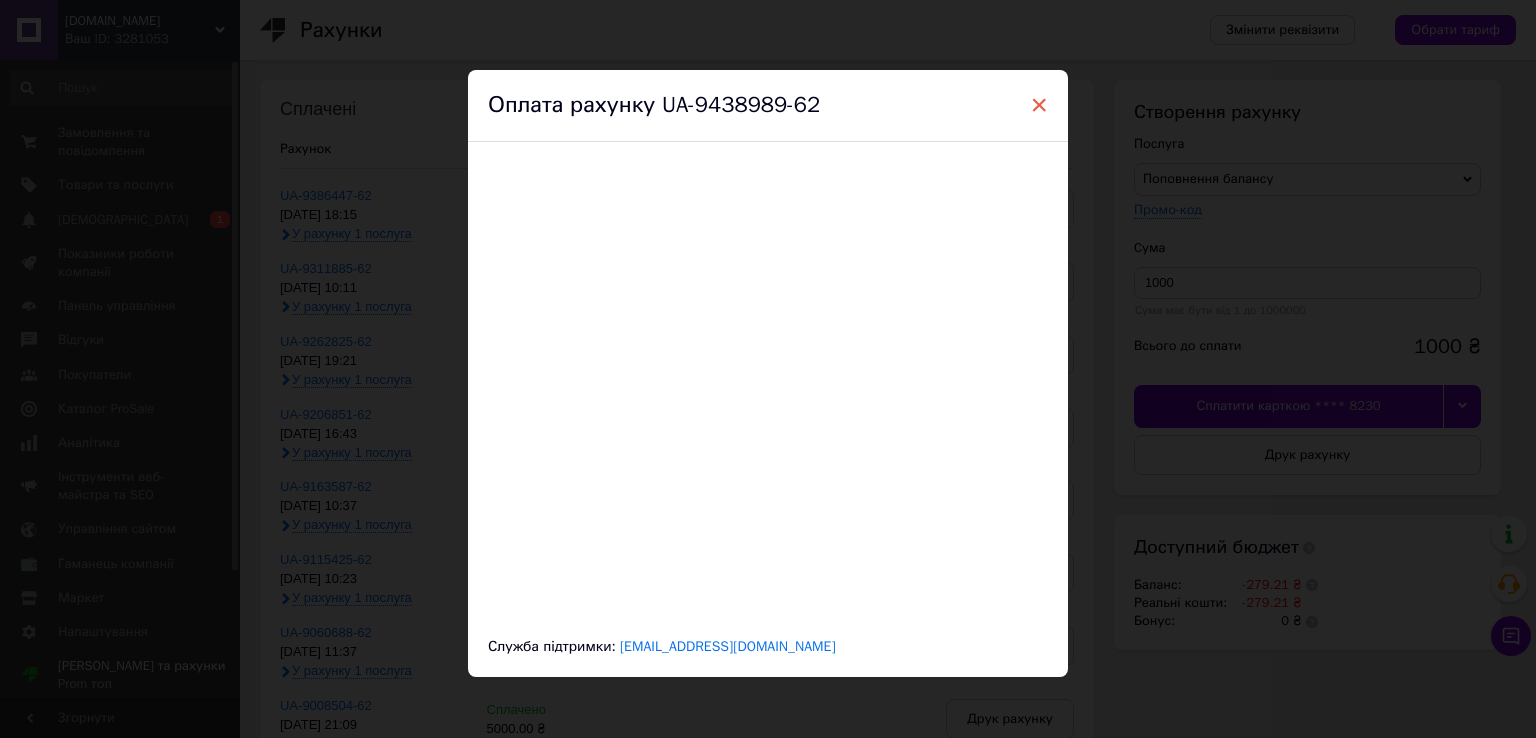 click on "×" at bounding box center (1039, 105) 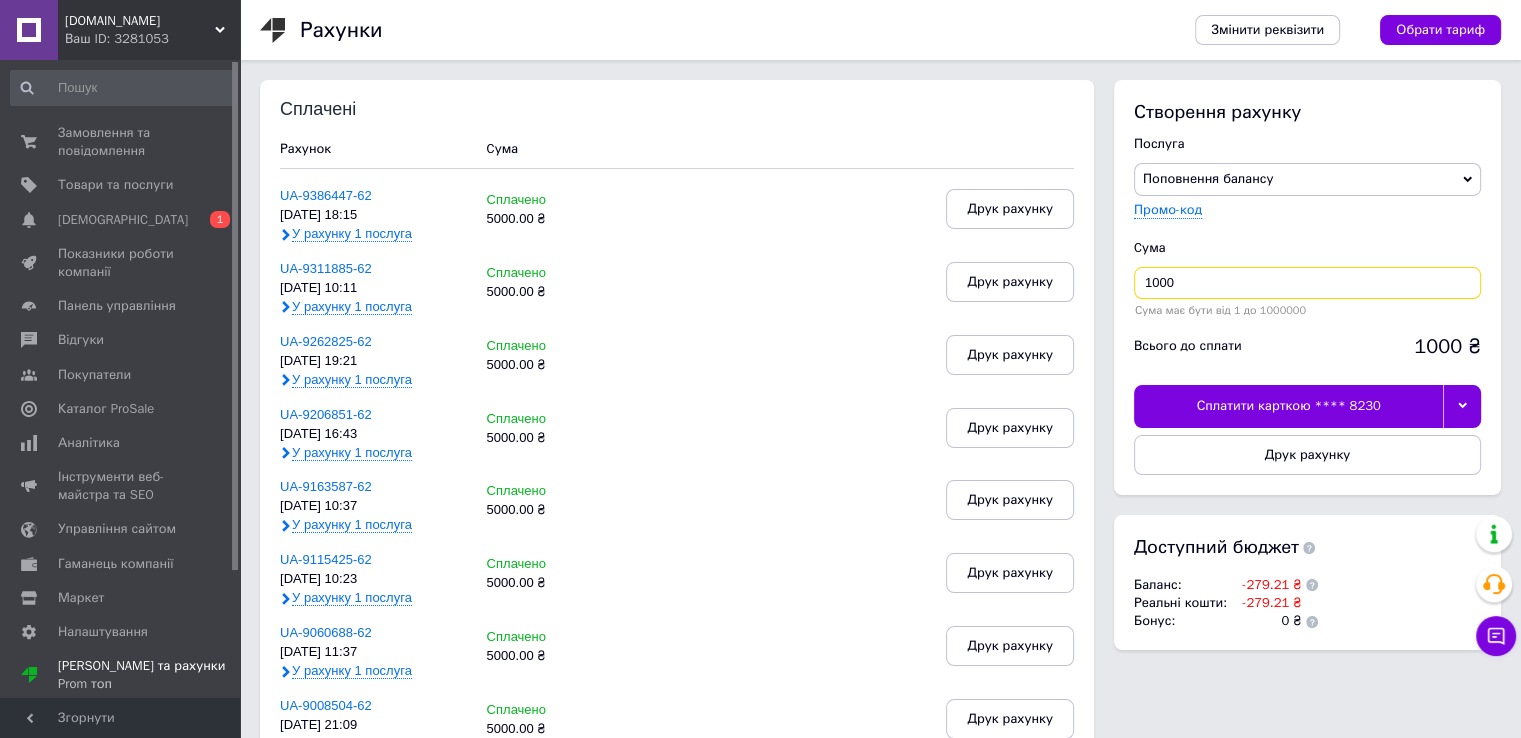 click on "1000" at bounding box center [1307, 283] 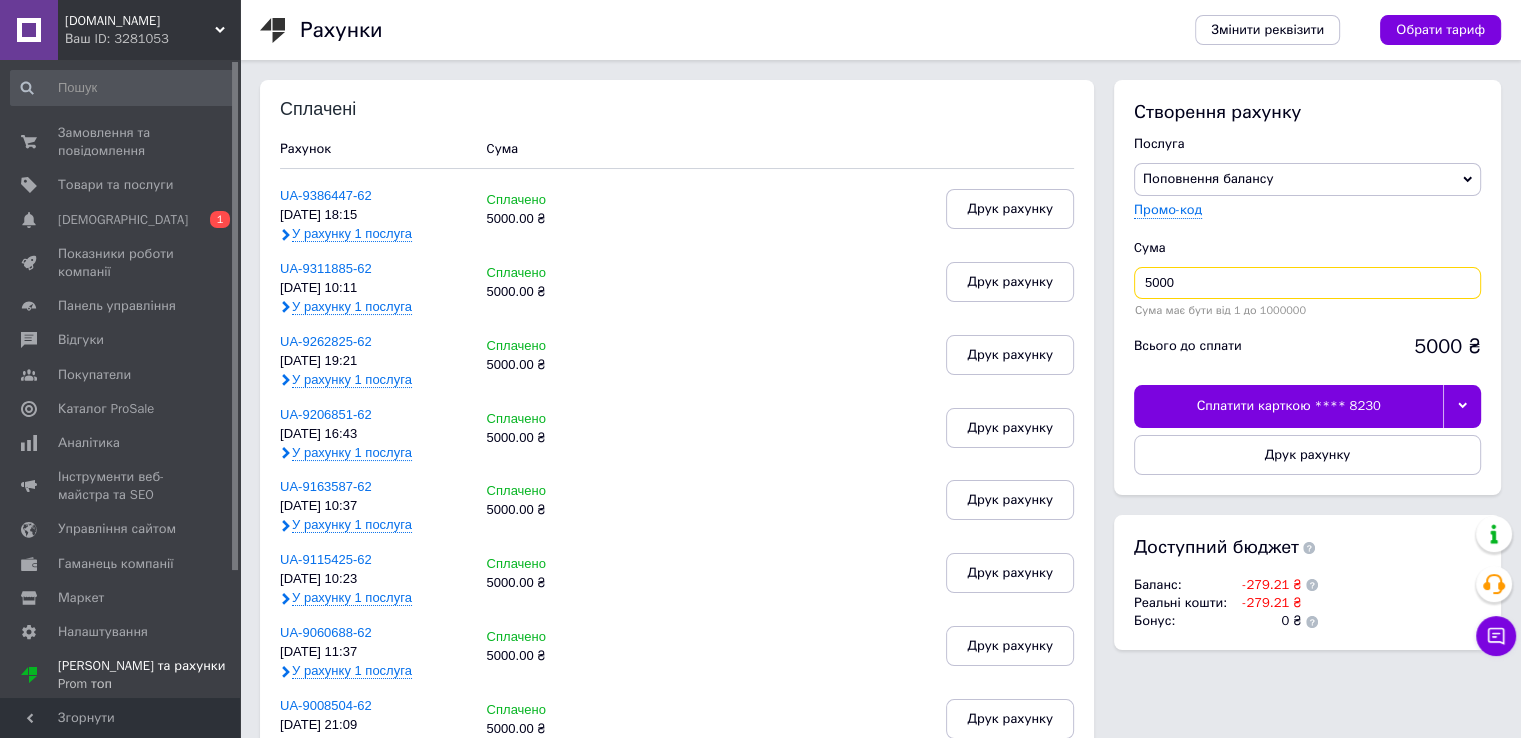 type on "5000" 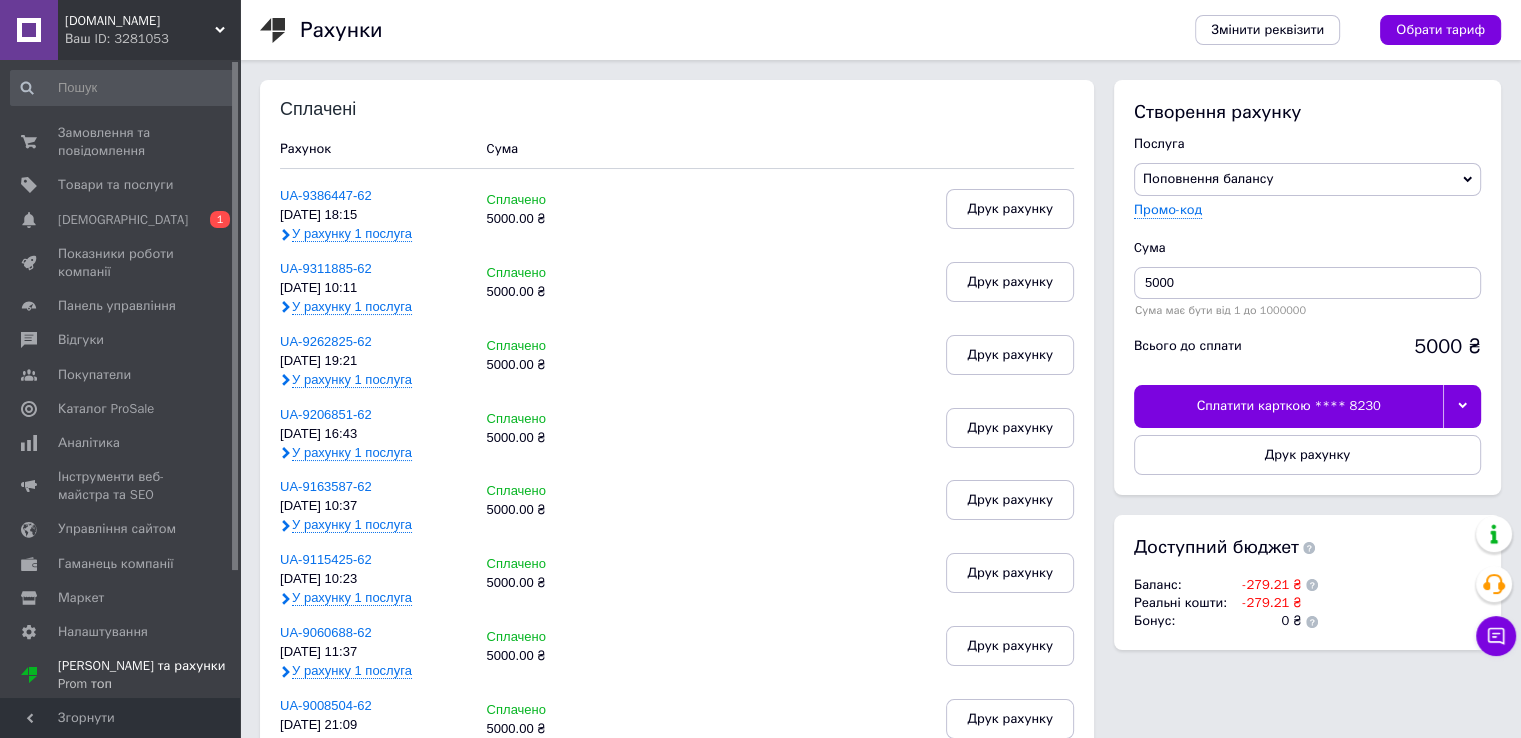 click 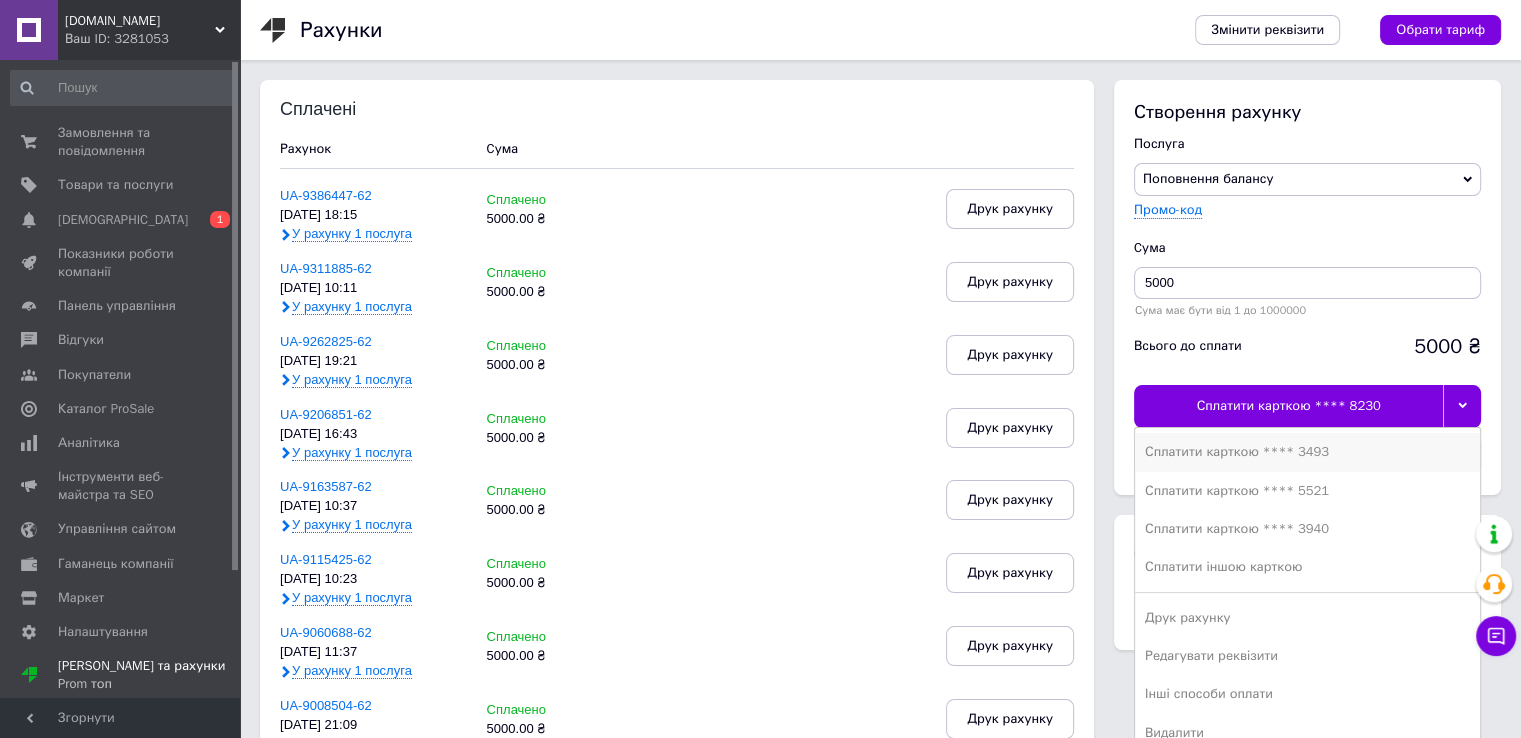click on "Сплатити карткою  **** 3493" at bounding box center [1307, 452] 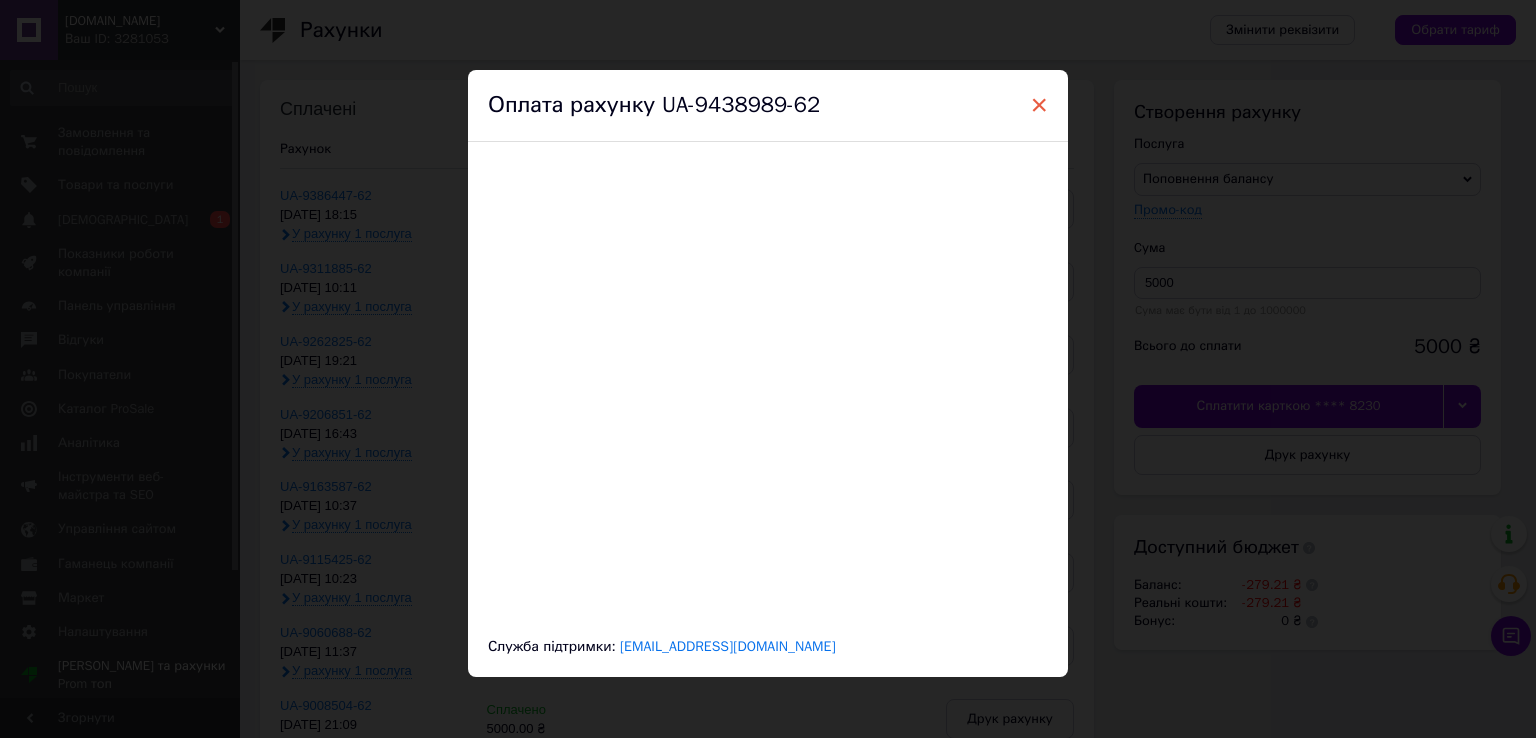 click on "×" at bounding box center (1039, 105) 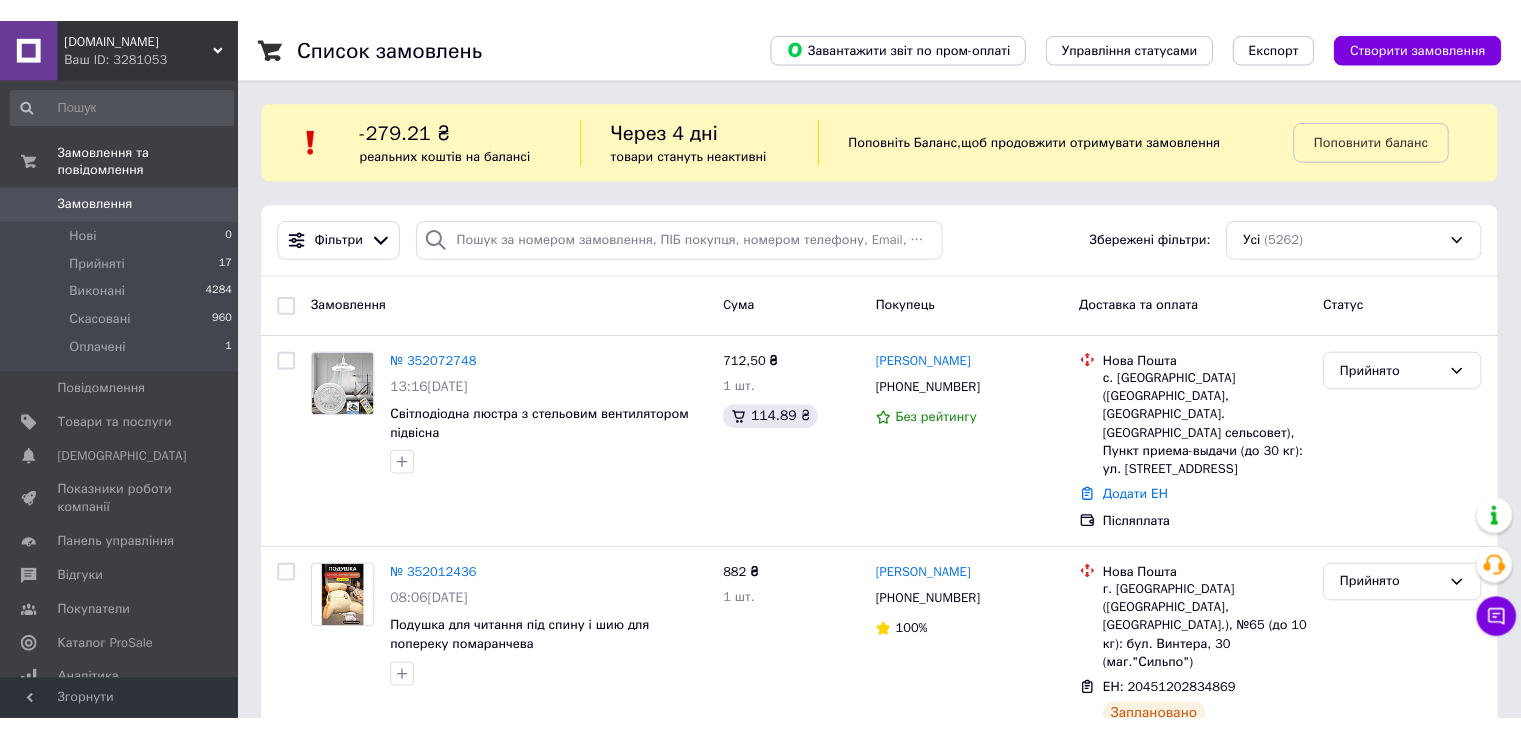 scroll, scrollTop: 0, scrollLeft: 0, axis: both 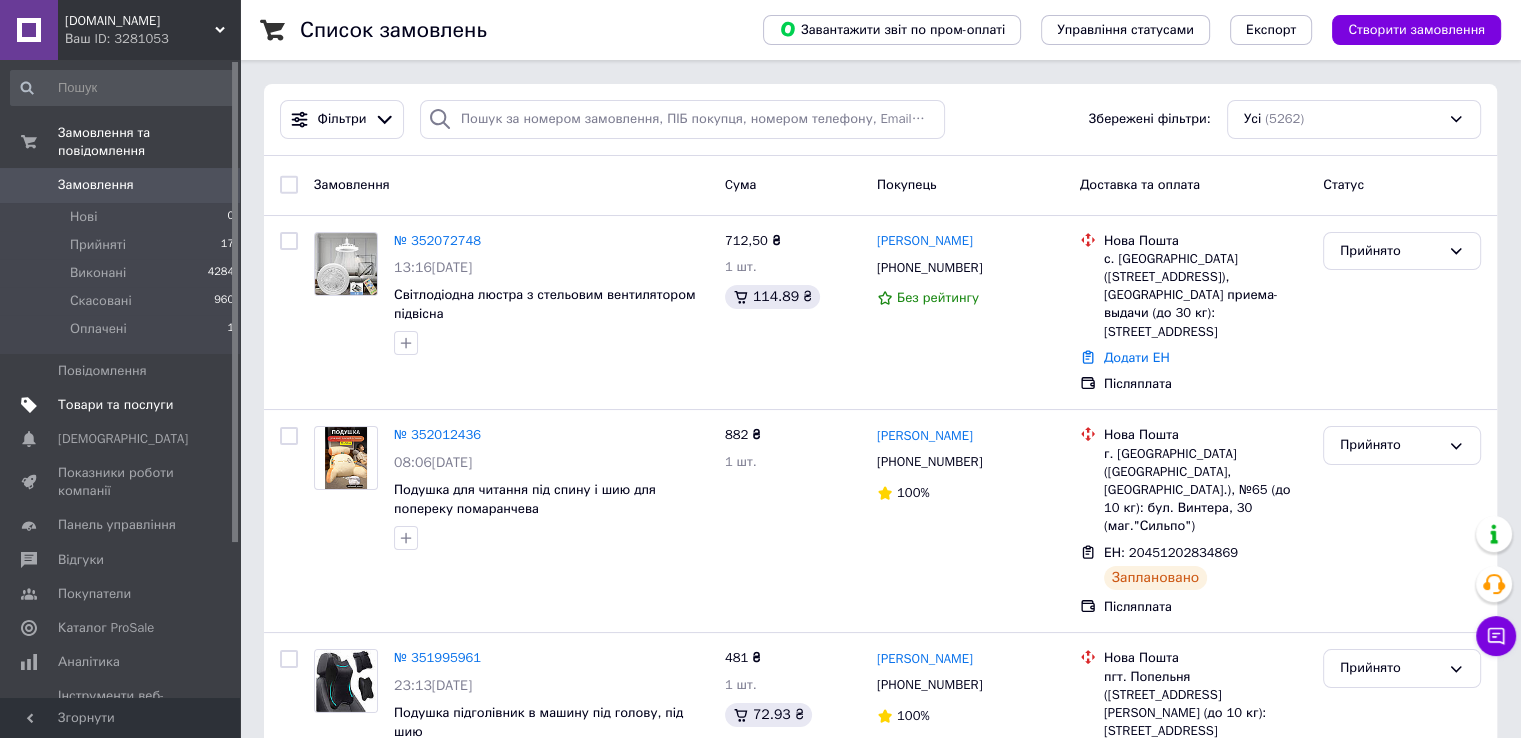 click on "Товари та послуги" at bounding box center [115, 405] 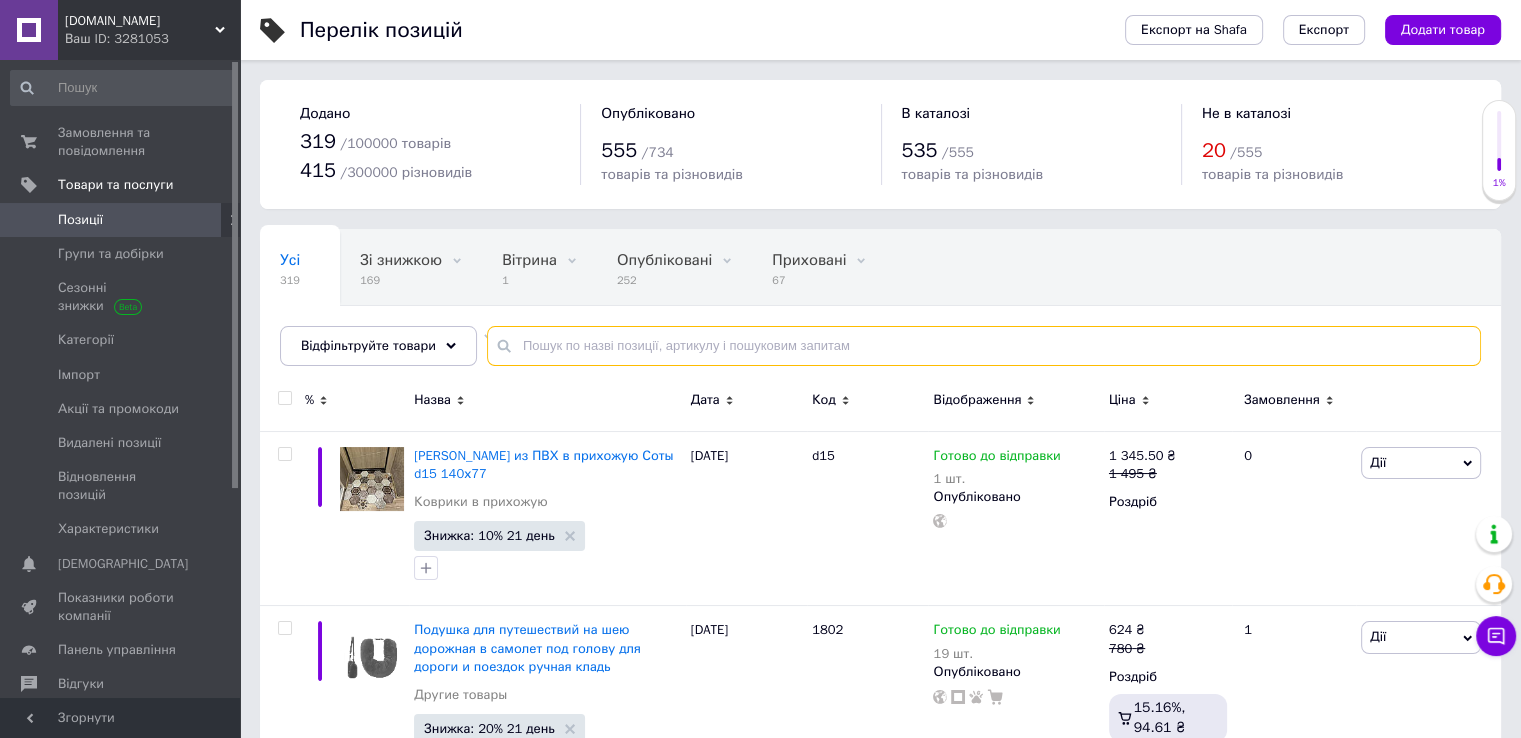 click at bounding box center (984, 346) 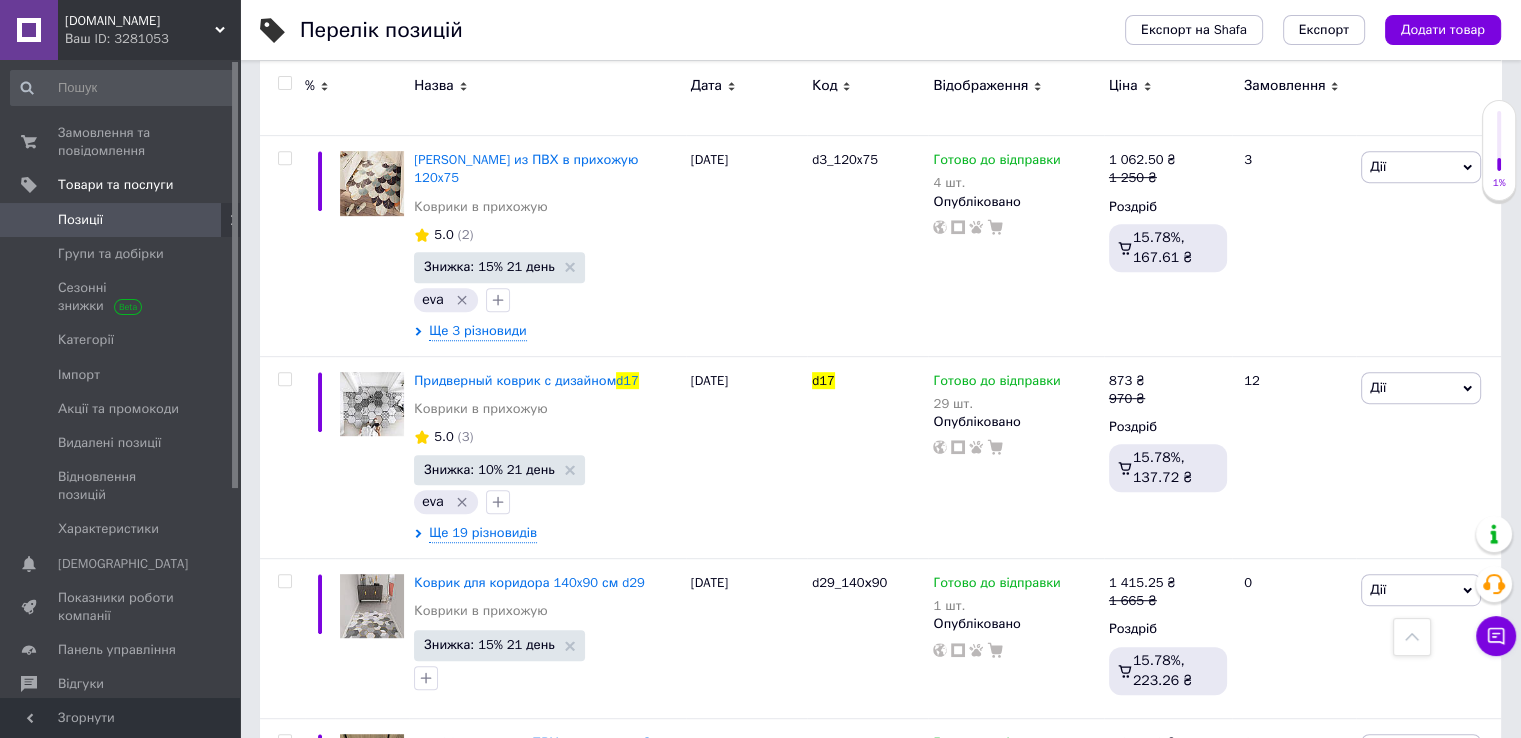 scroll, scrollTop: 900, scrollLeft: 0, axis: vertical 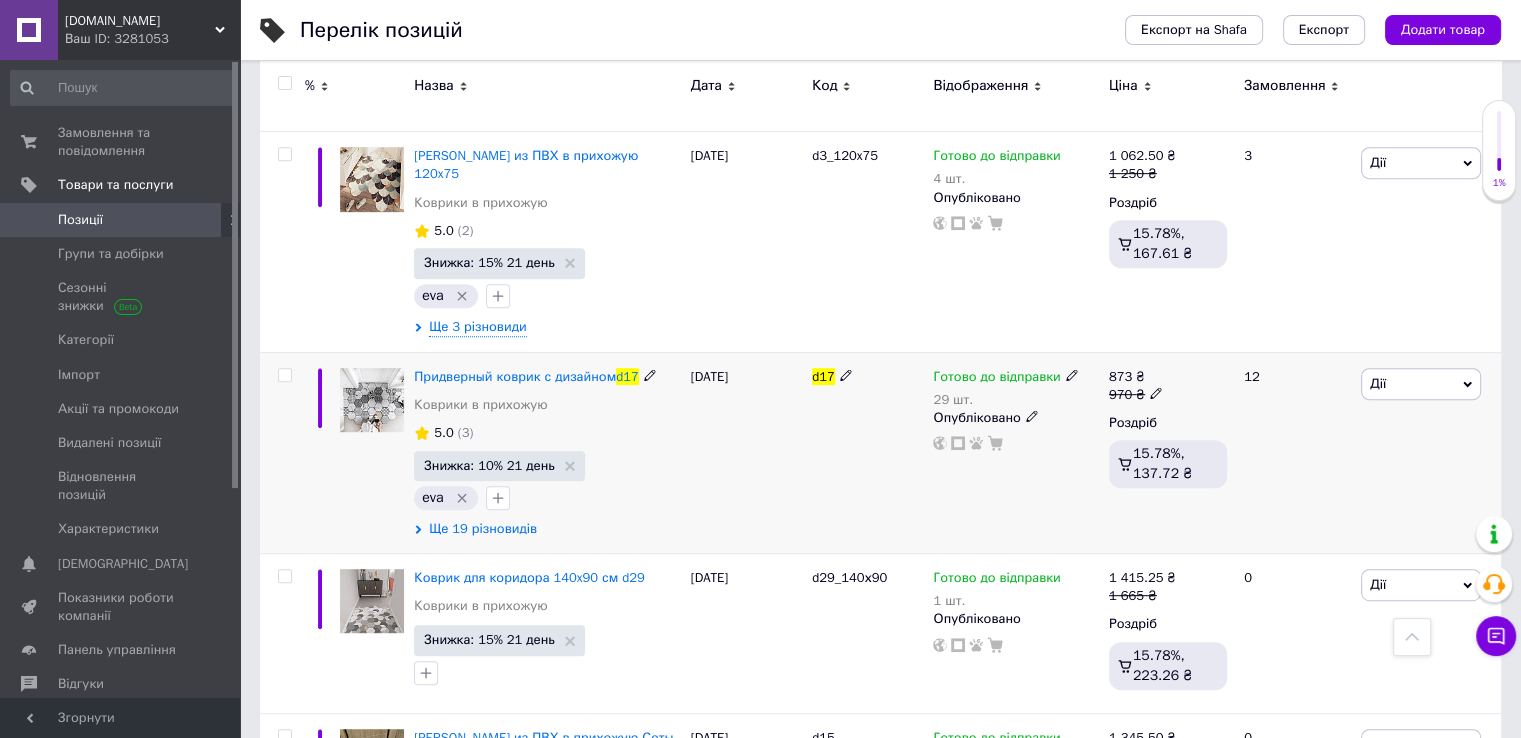 type on "d17" 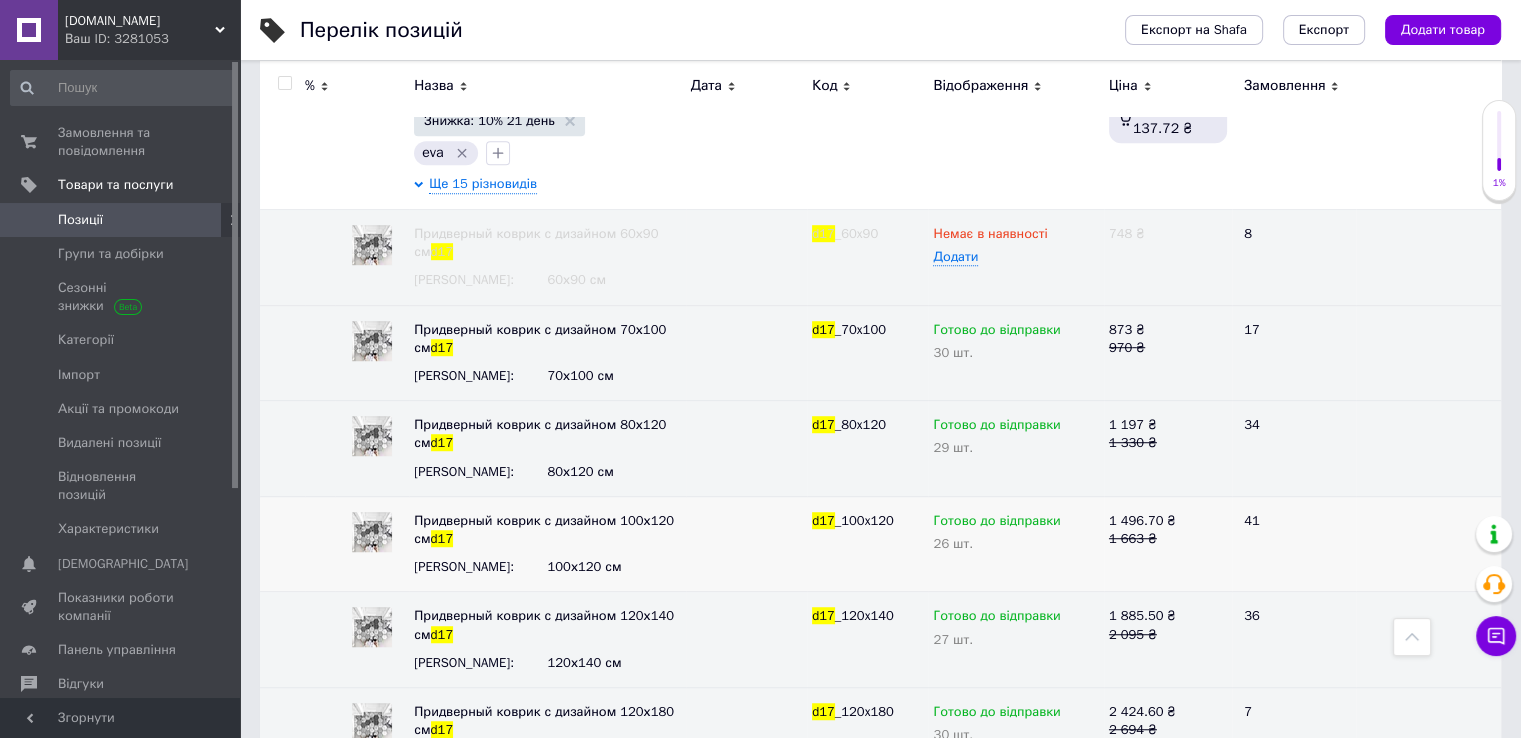 scroll, scrollTop: 1300, scrollLeft: 0, axis: vertical 